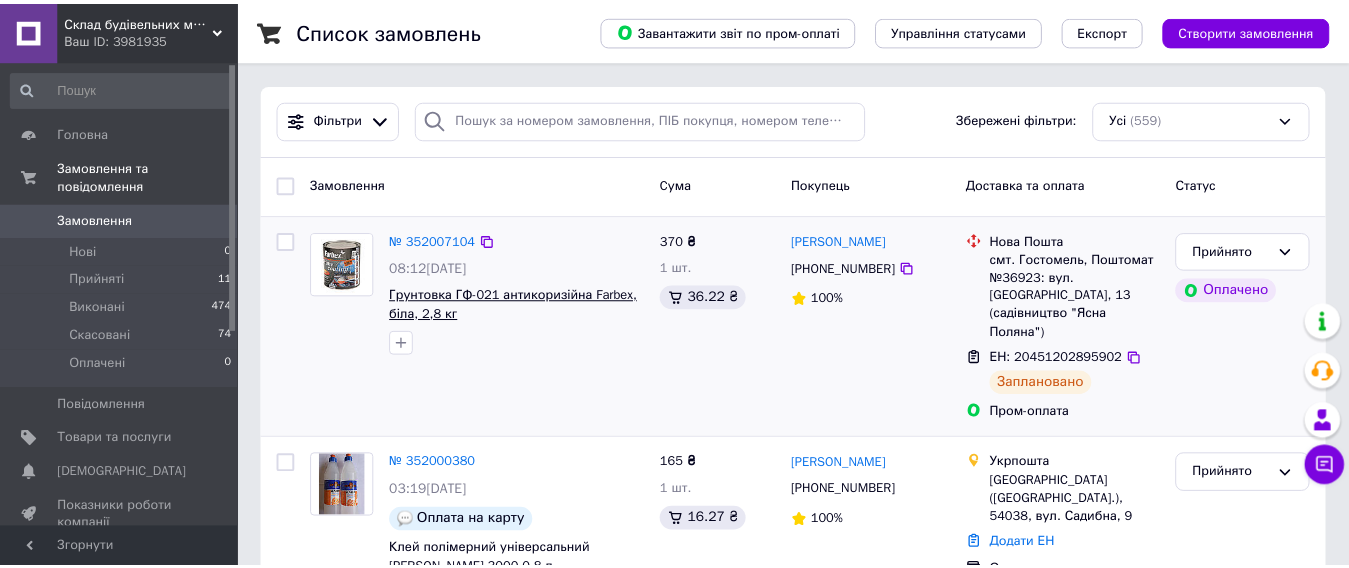 scroll, scrollTop: 111, scrollLeft: 0, axis: vertical 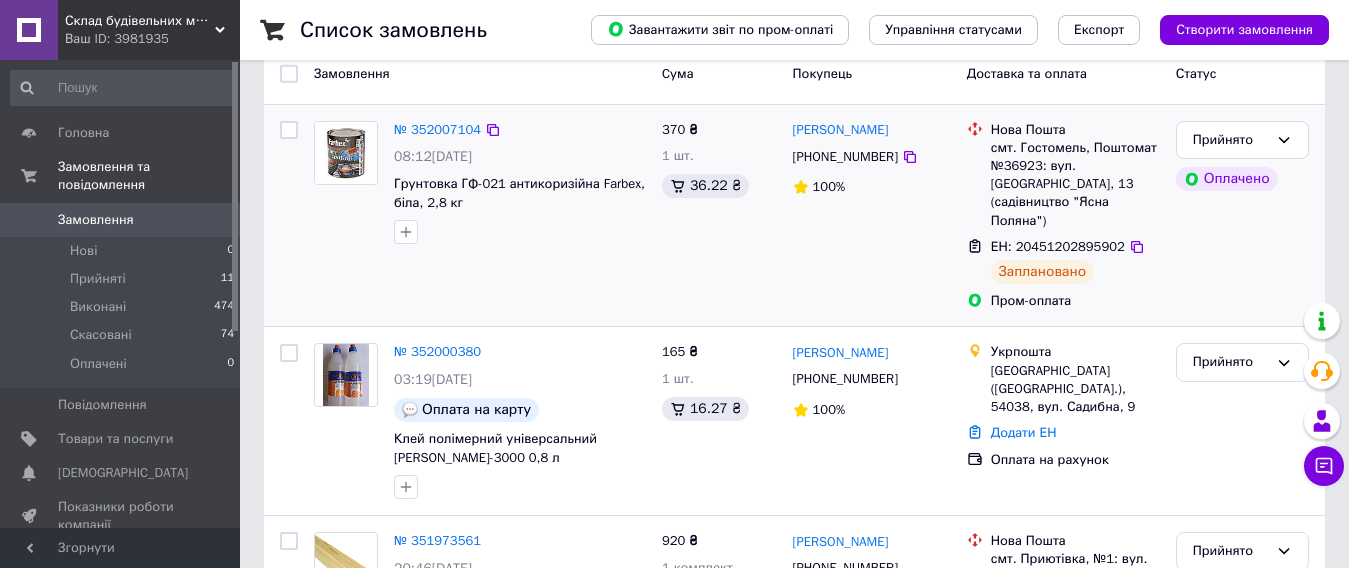 click on "№ 352007104 08:12[DATE] Грунтовка ГФ-021 антикоризійна Farbex, біла, 2,8 кг" at bounding box center (520, 183) 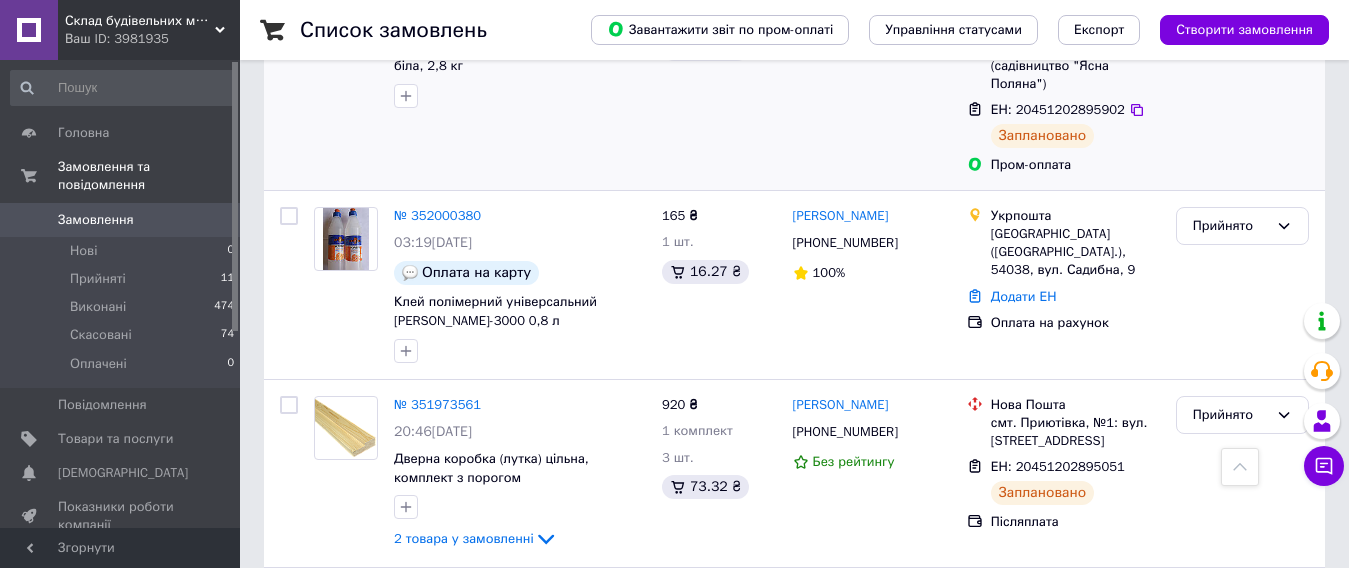 scroll, scrollTop: 512, scrollLeft: 0, axis: vertical 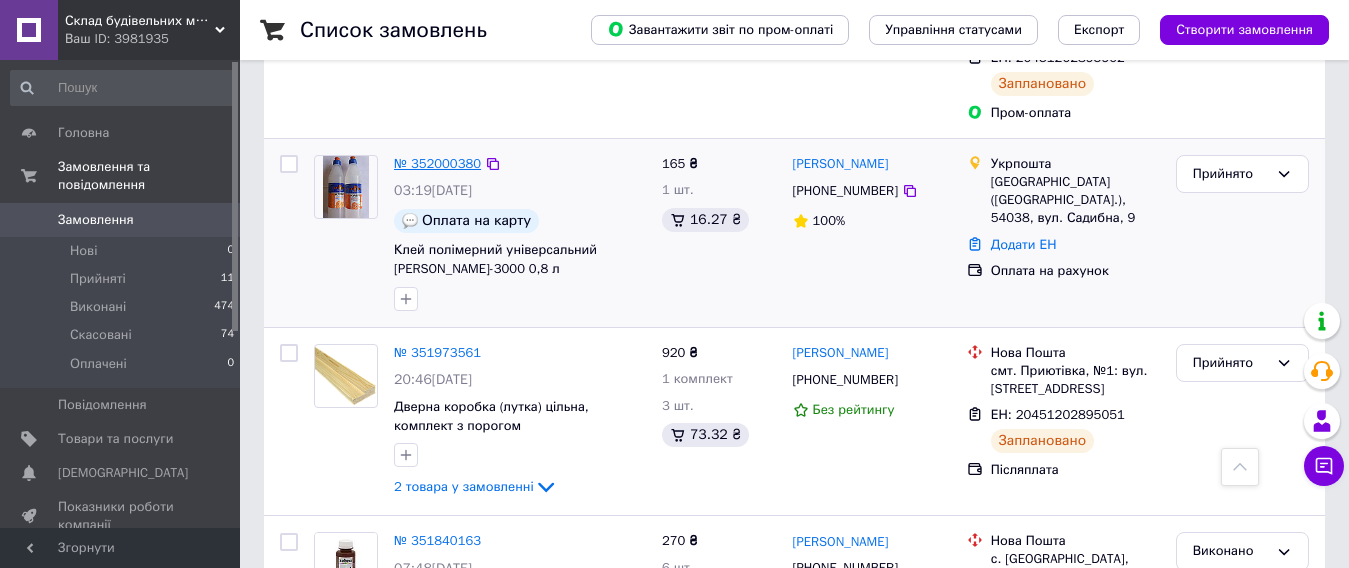 click on "№ 352000380" at bounding box center (437, 163) 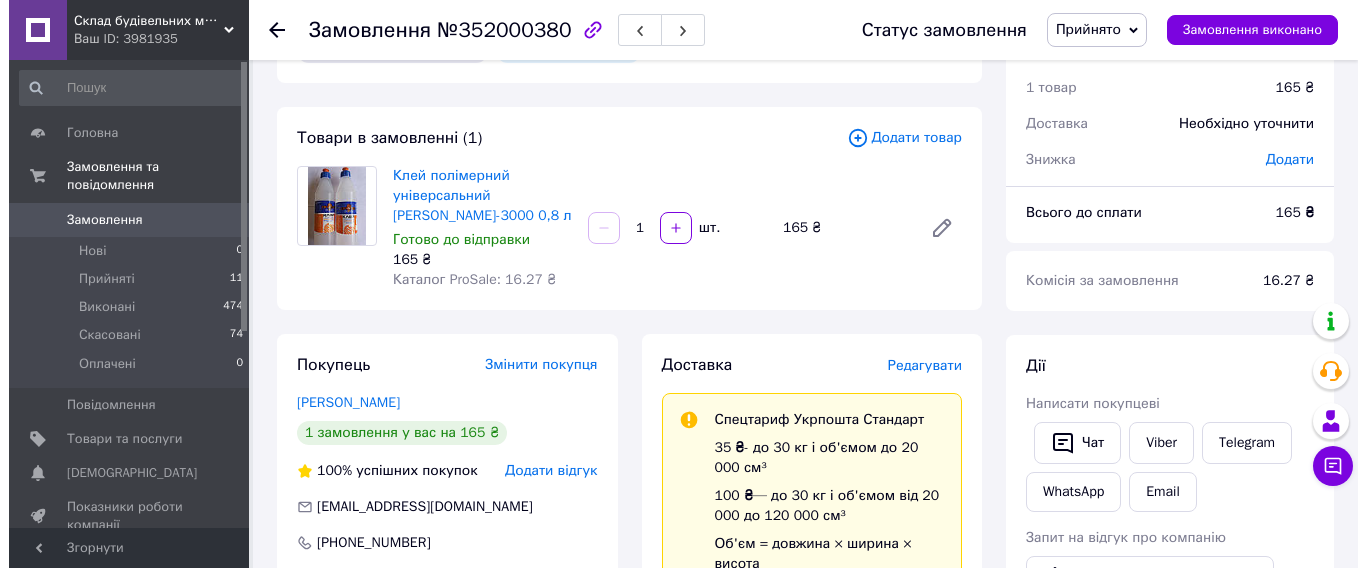 scroll, scrollTop: 200, scrollLeft: 0, axis: vertical 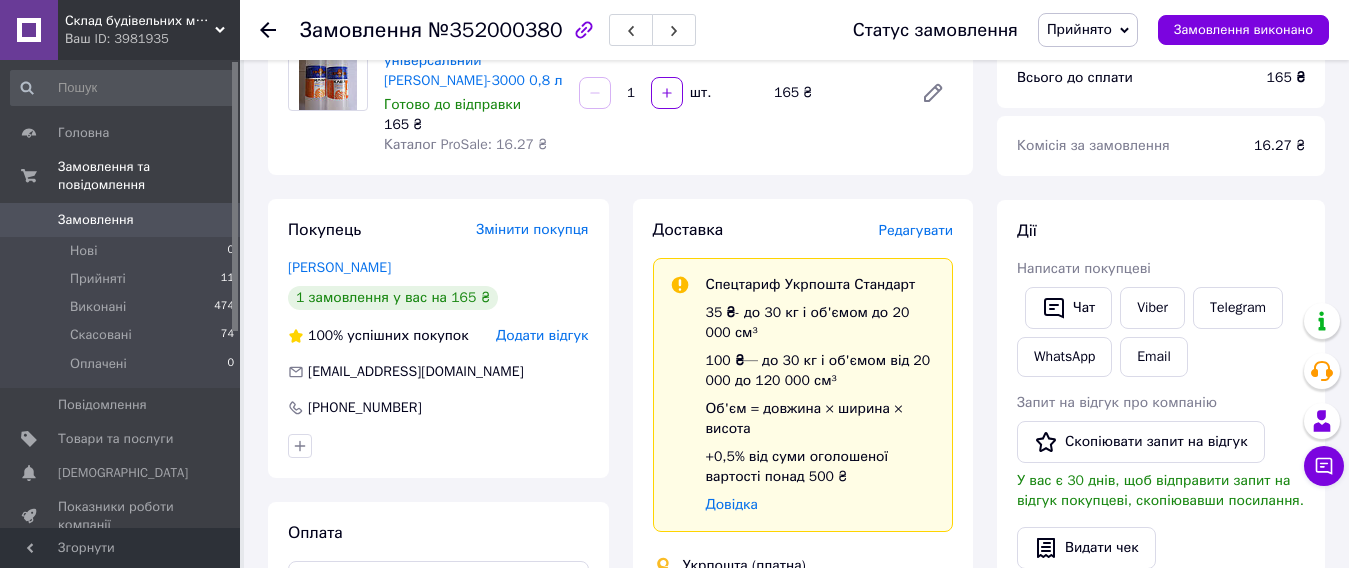 click on "Редагувати" at bounding box center (916, 230) 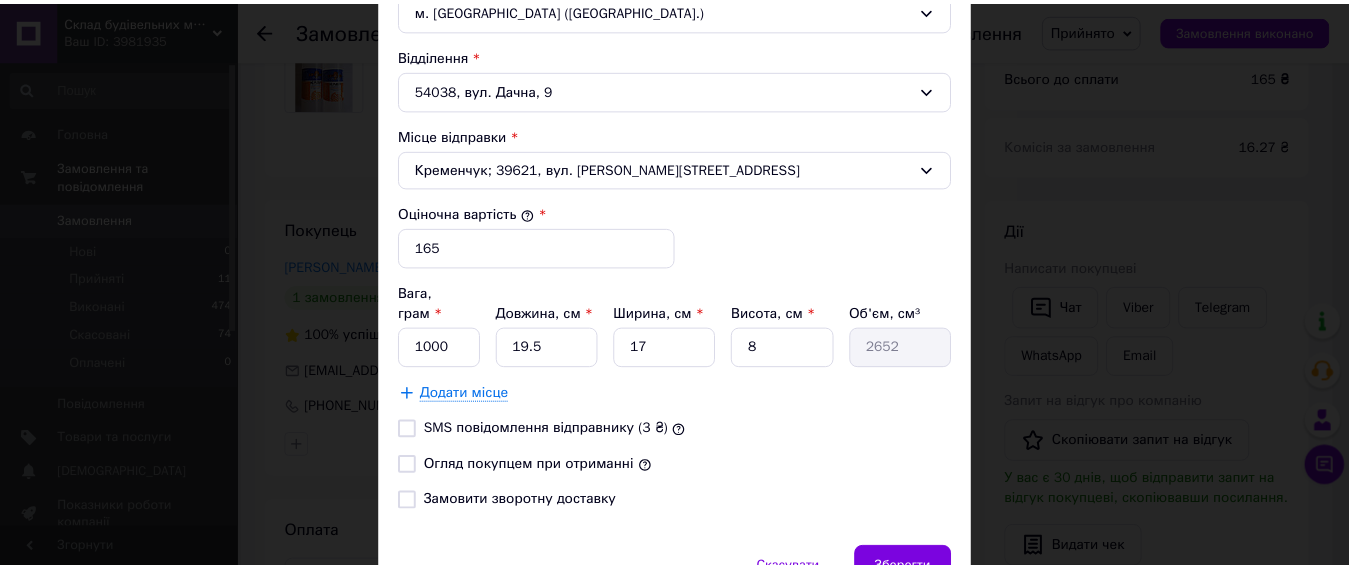 scroll, scrollTop: 700, scrollLeft: 0, axis: vertical 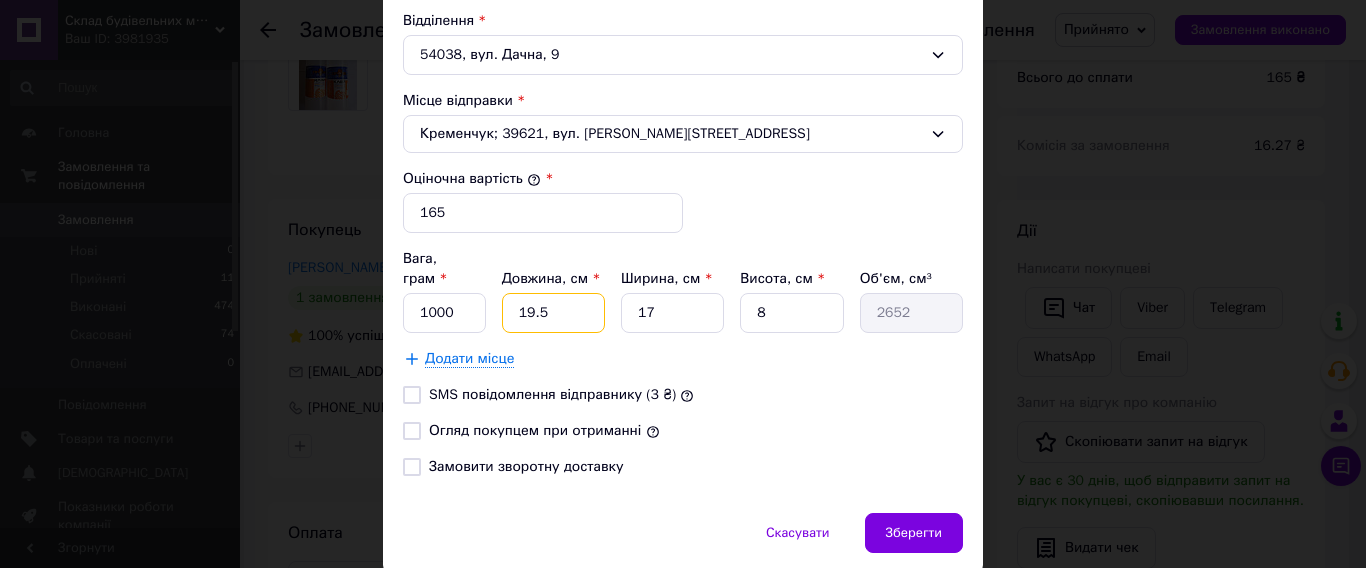 click on "19.5" at bounding box center (553, 313) 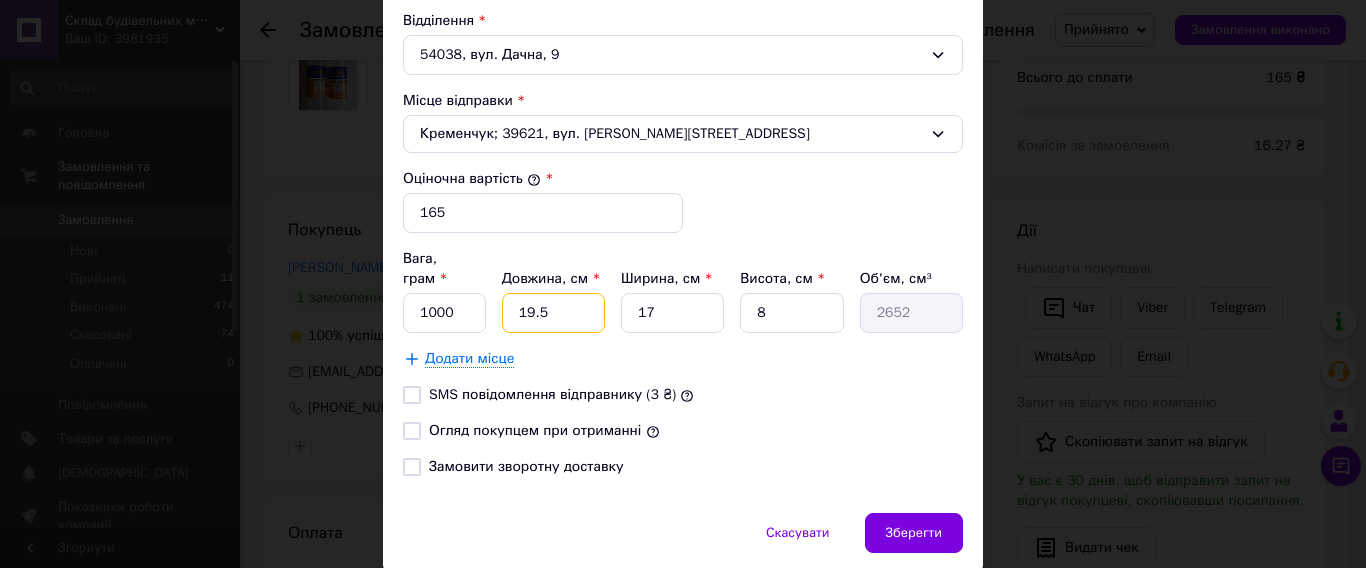 type on "19." 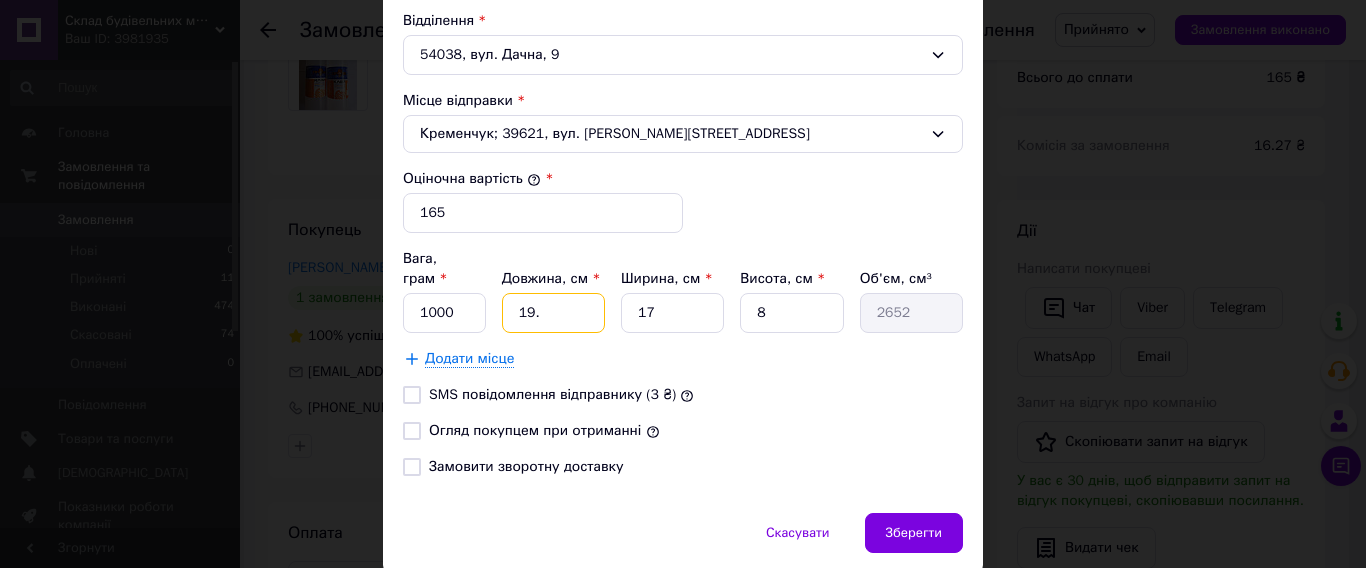 type on "2584" 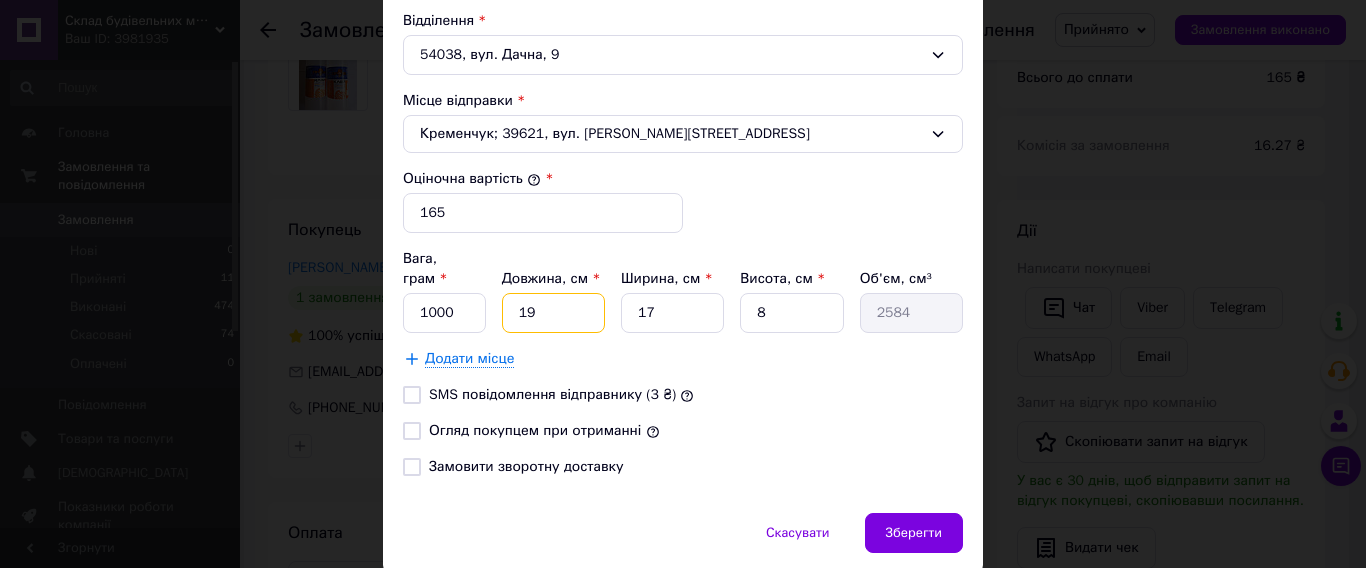 type on "1" 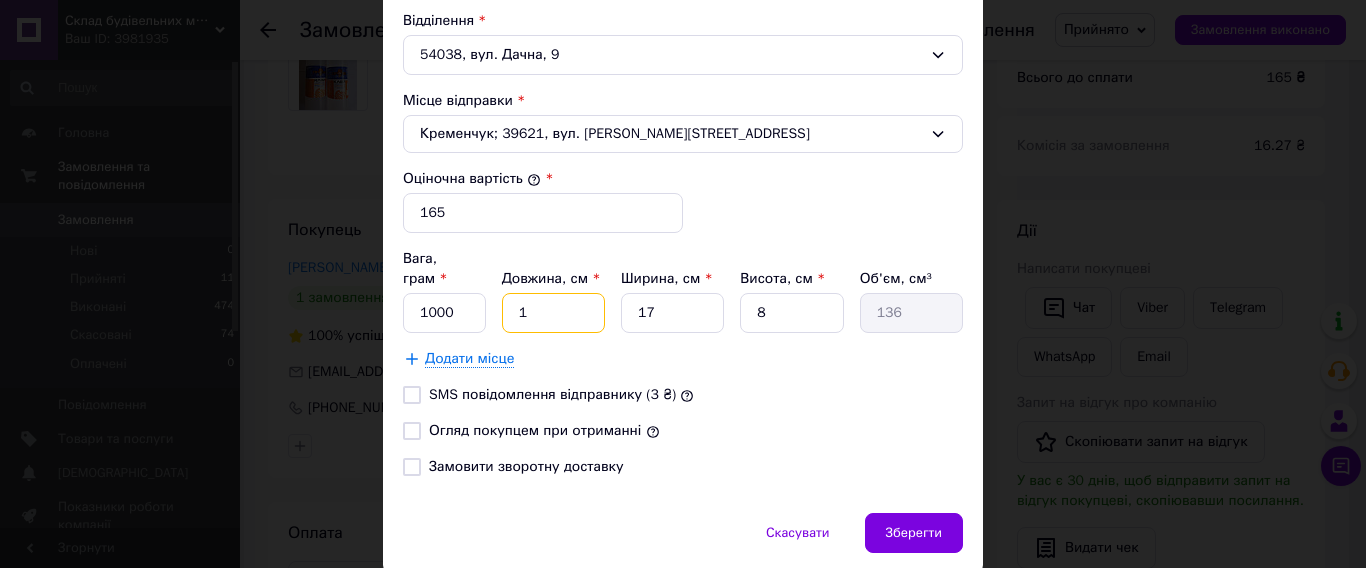 type 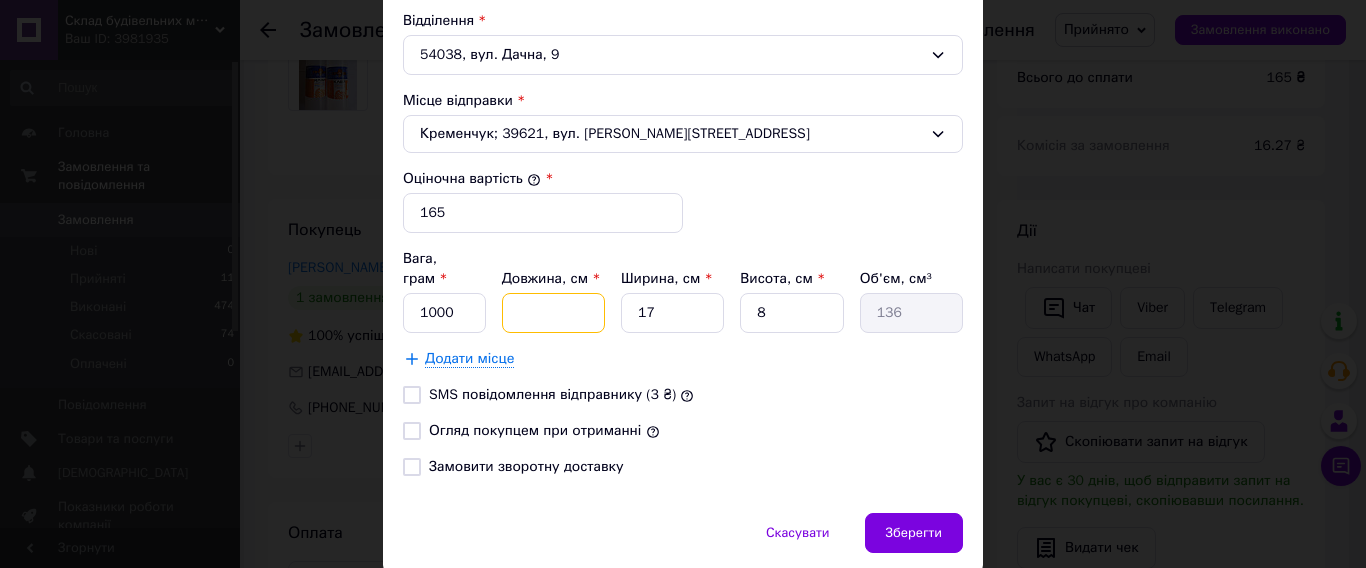type 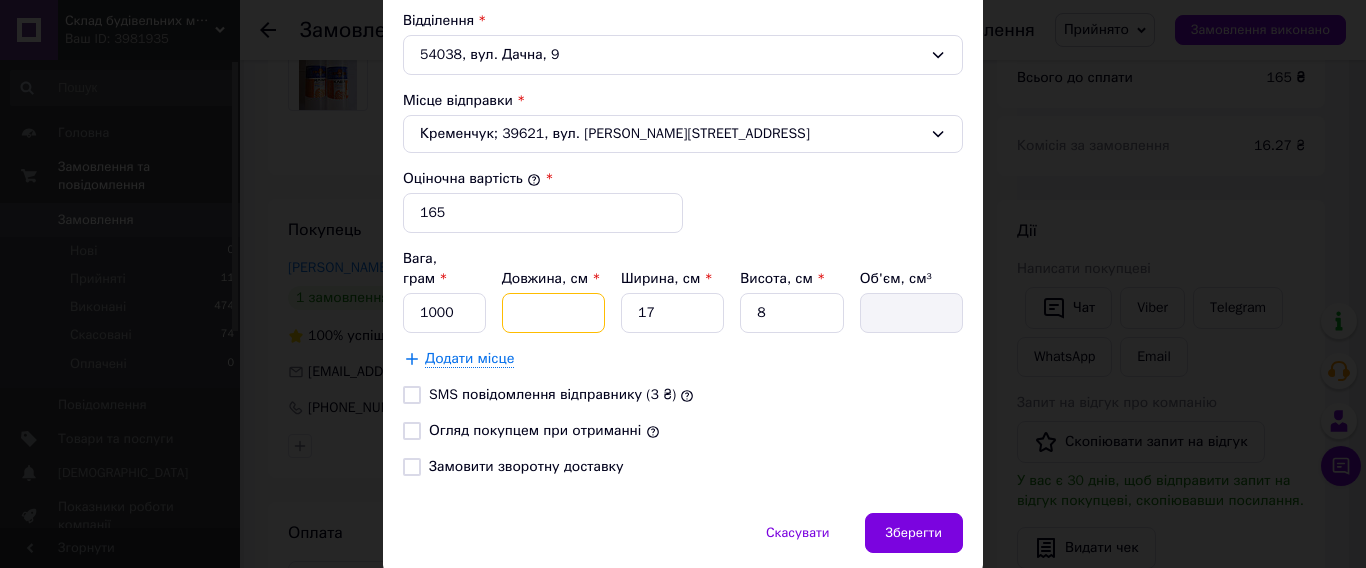 type on "2" 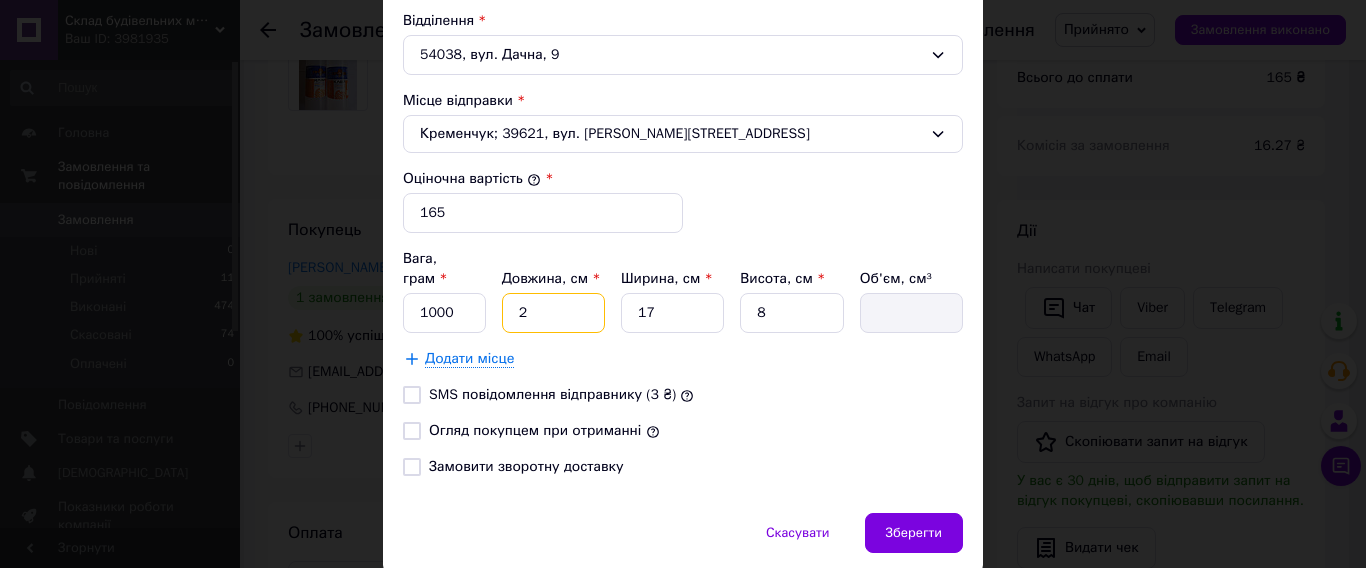 type on "272" 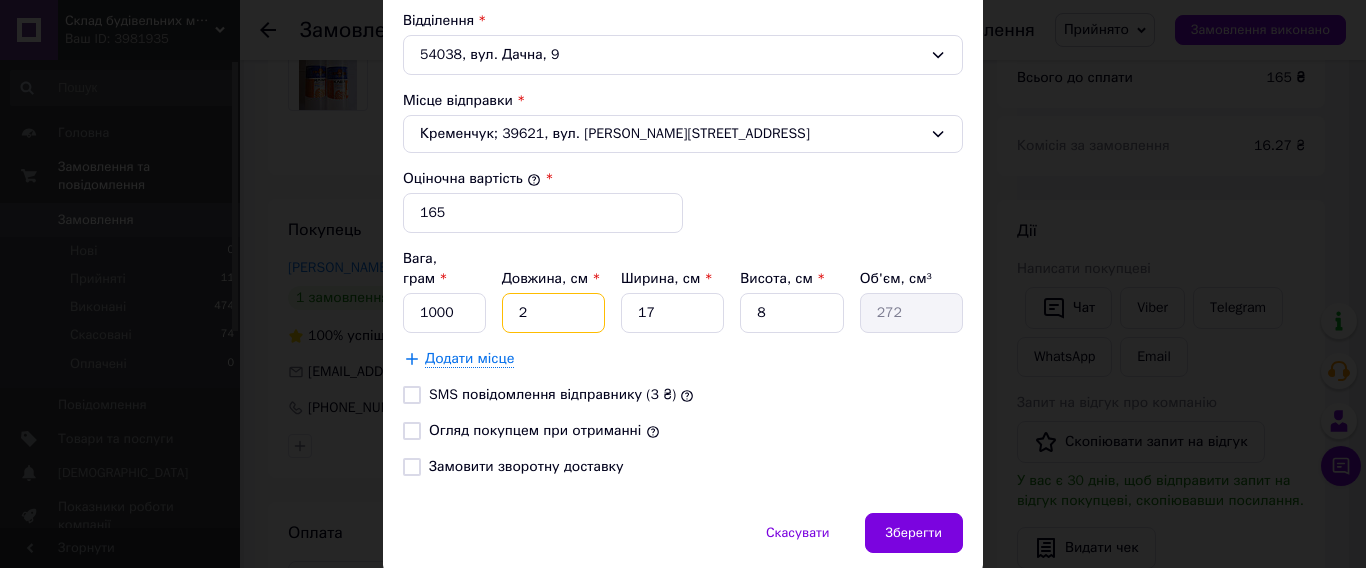 type on "25" 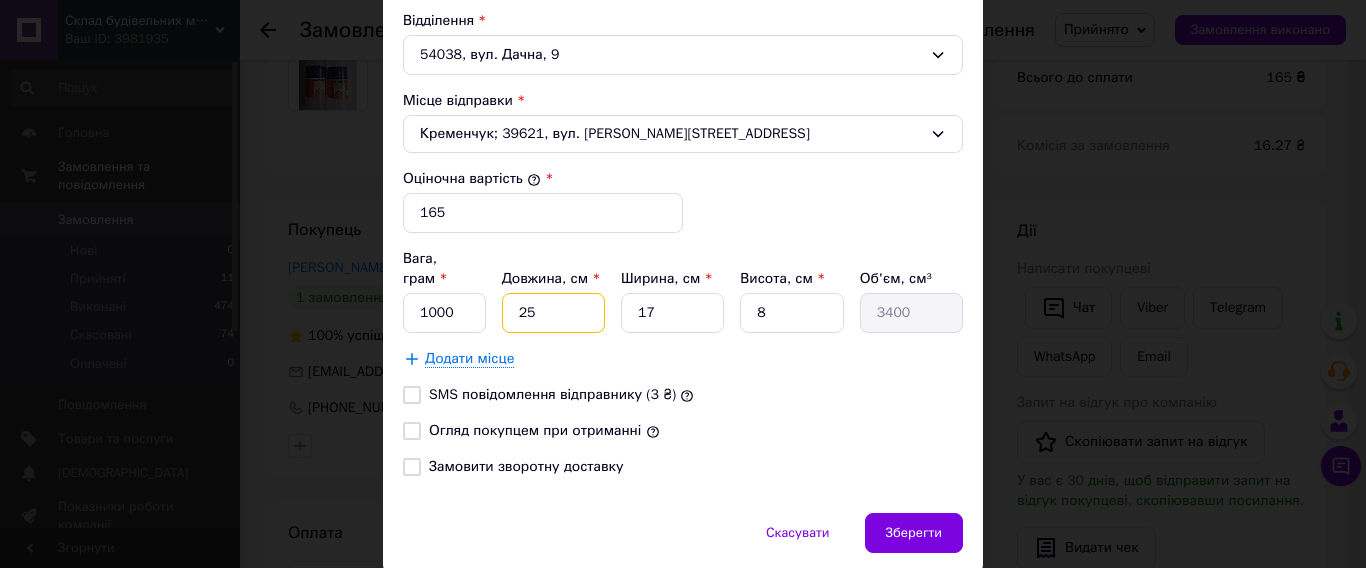 type on "25" 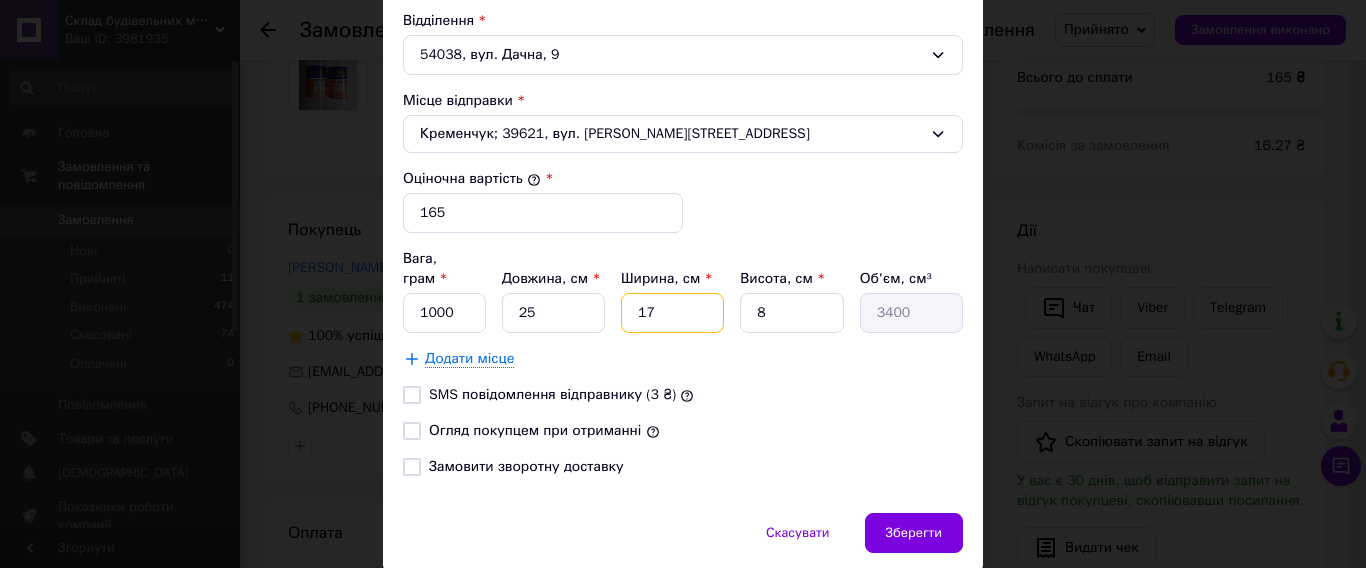 click on "17" at bounding box center [672, 313] 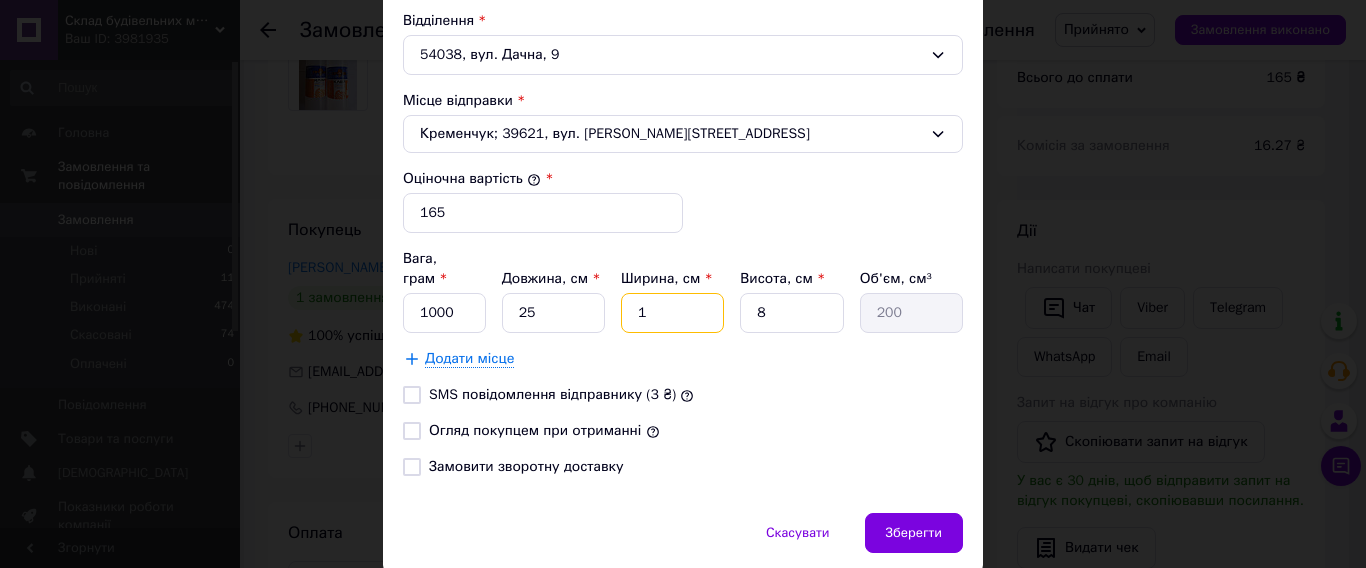 type 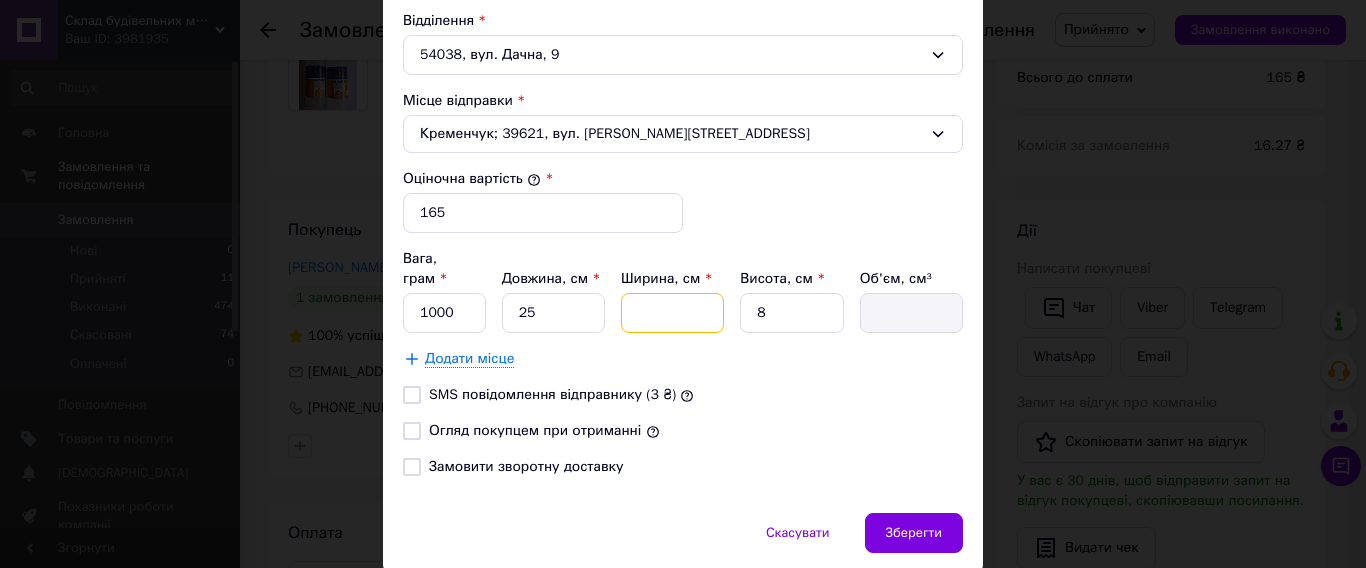 type on "1" 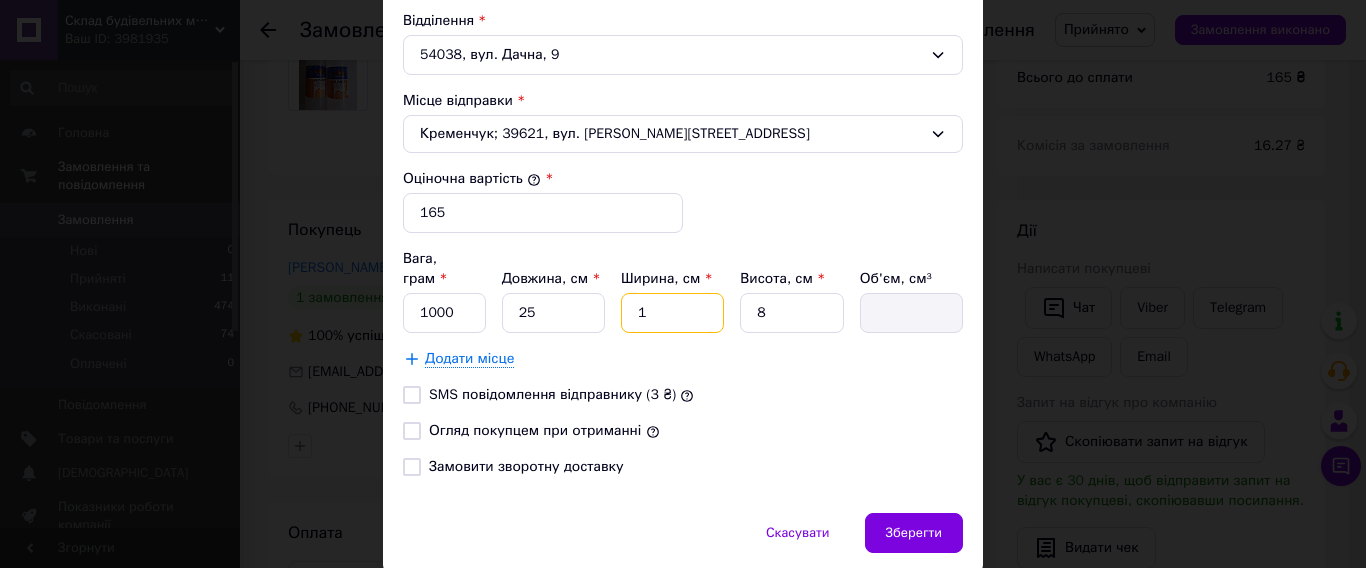 type on "200" 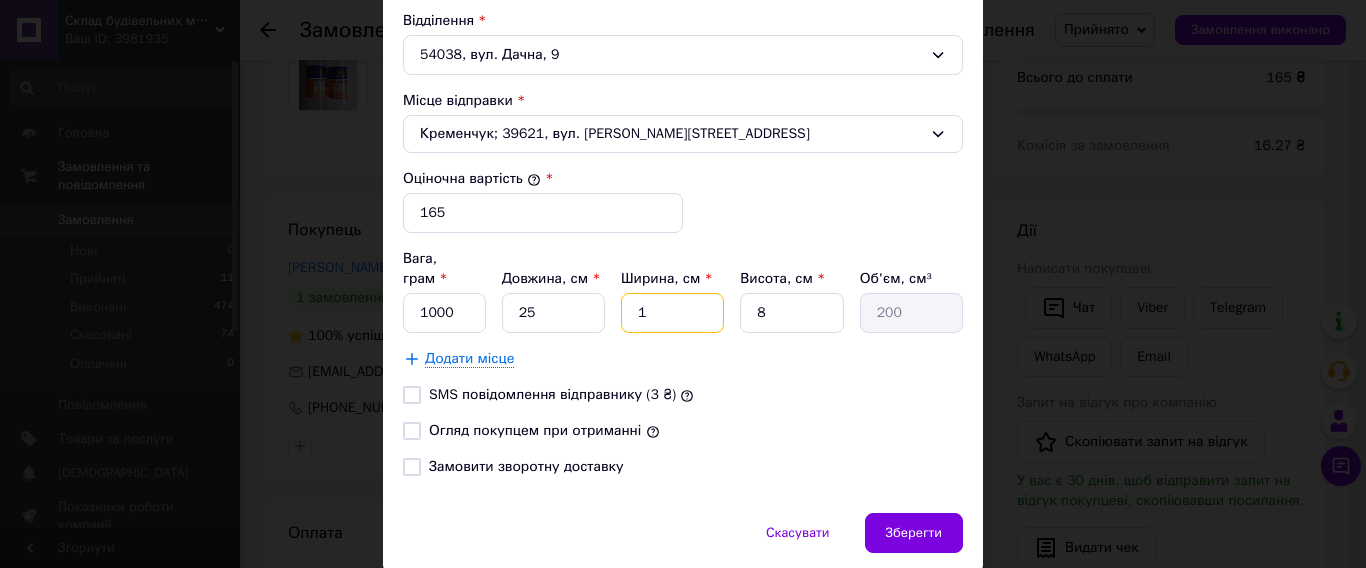 type on "10" 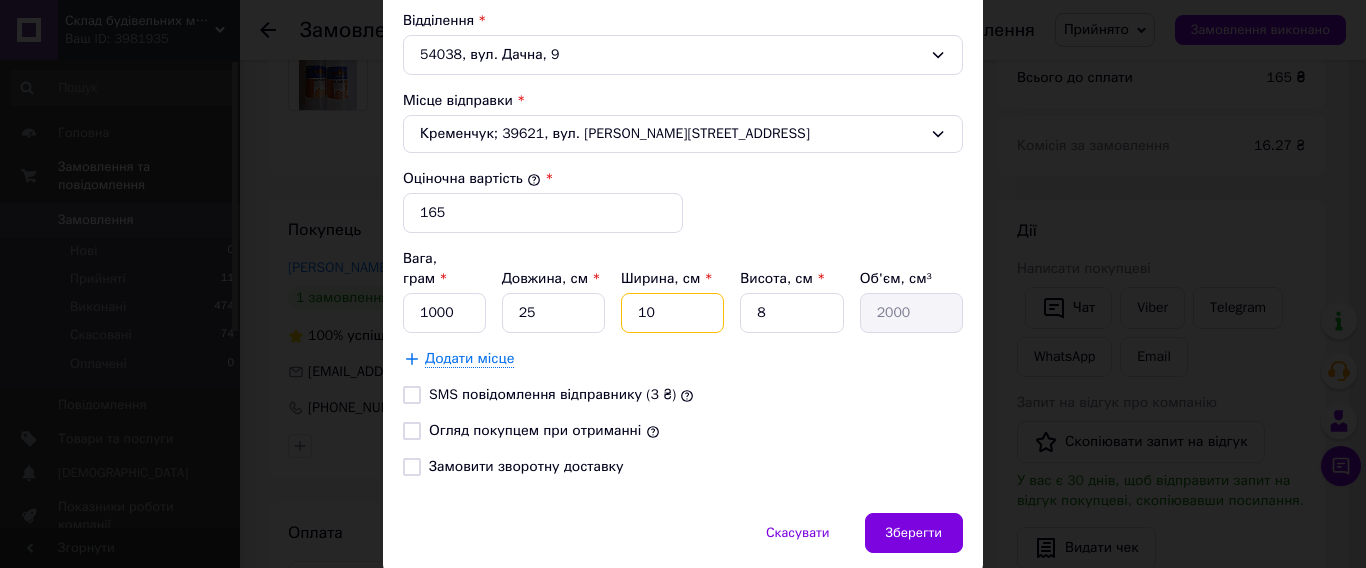 type on "10" 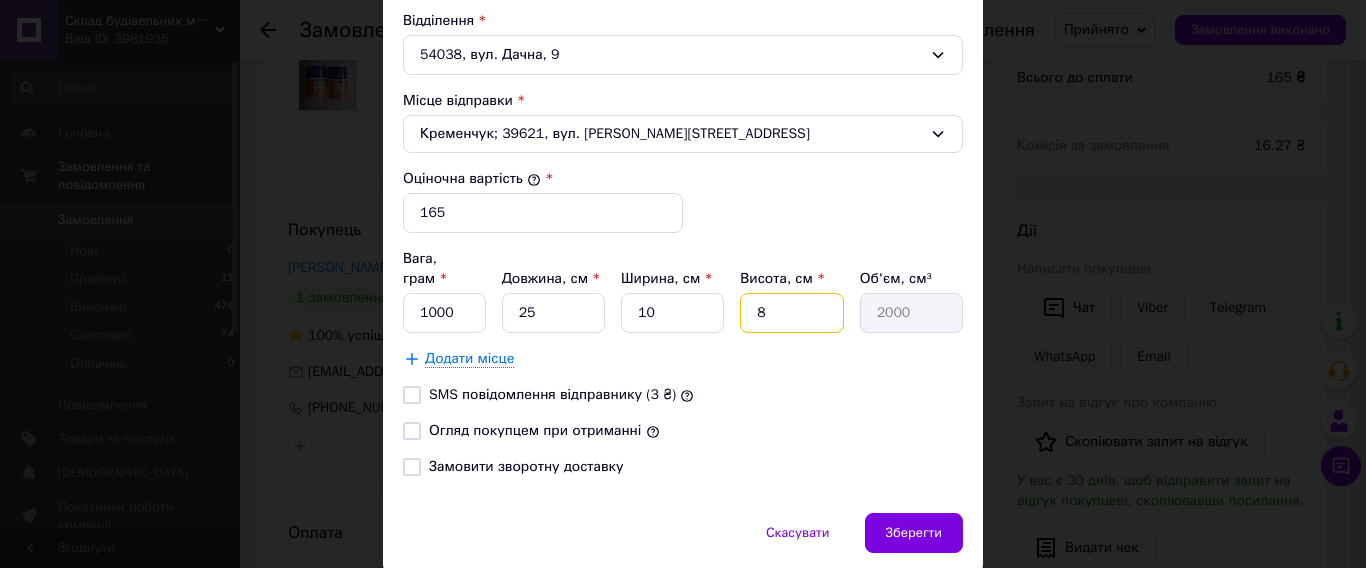 click on "8" at bounding box center [791, 313] 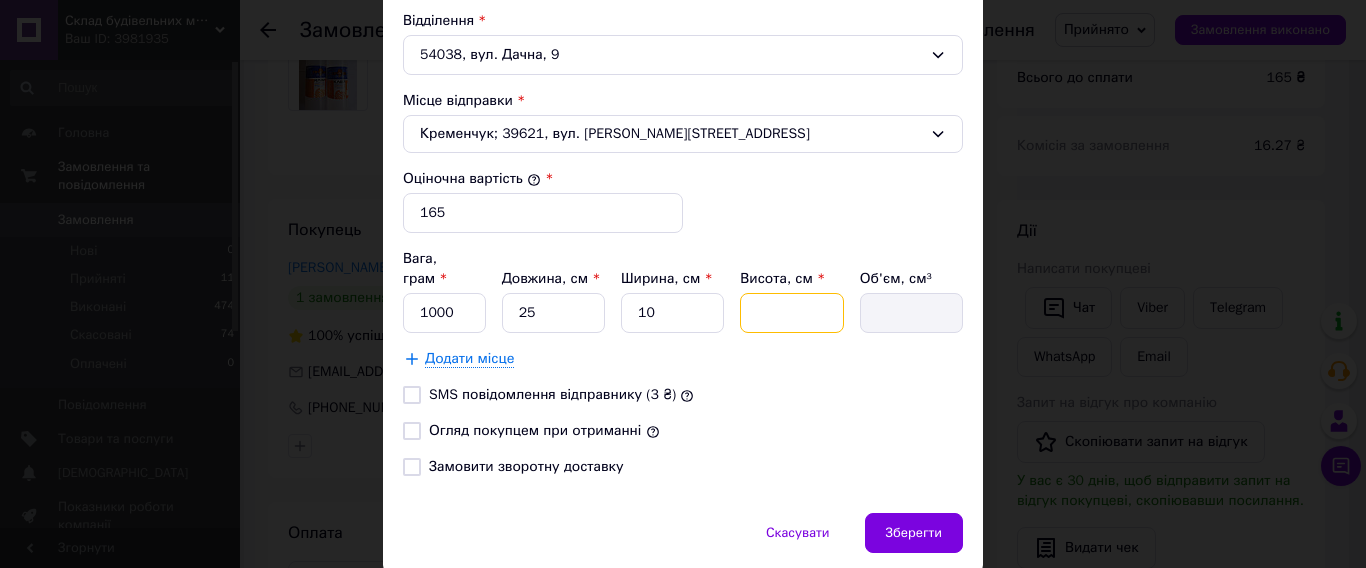 type on "1" 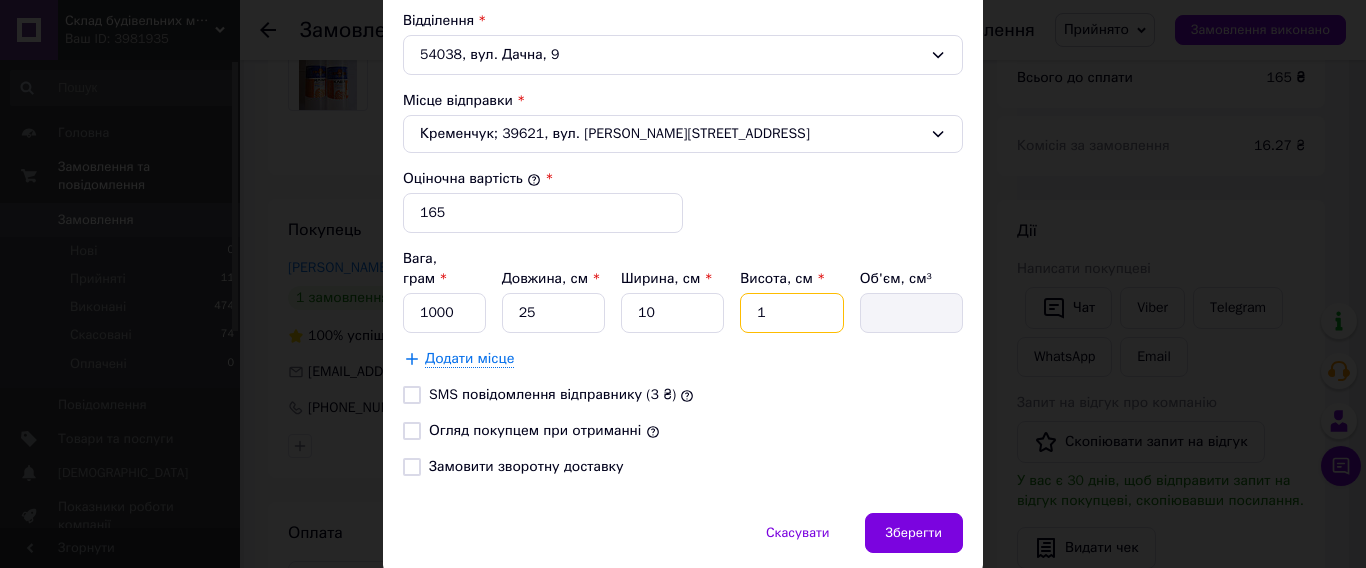 type on "250" 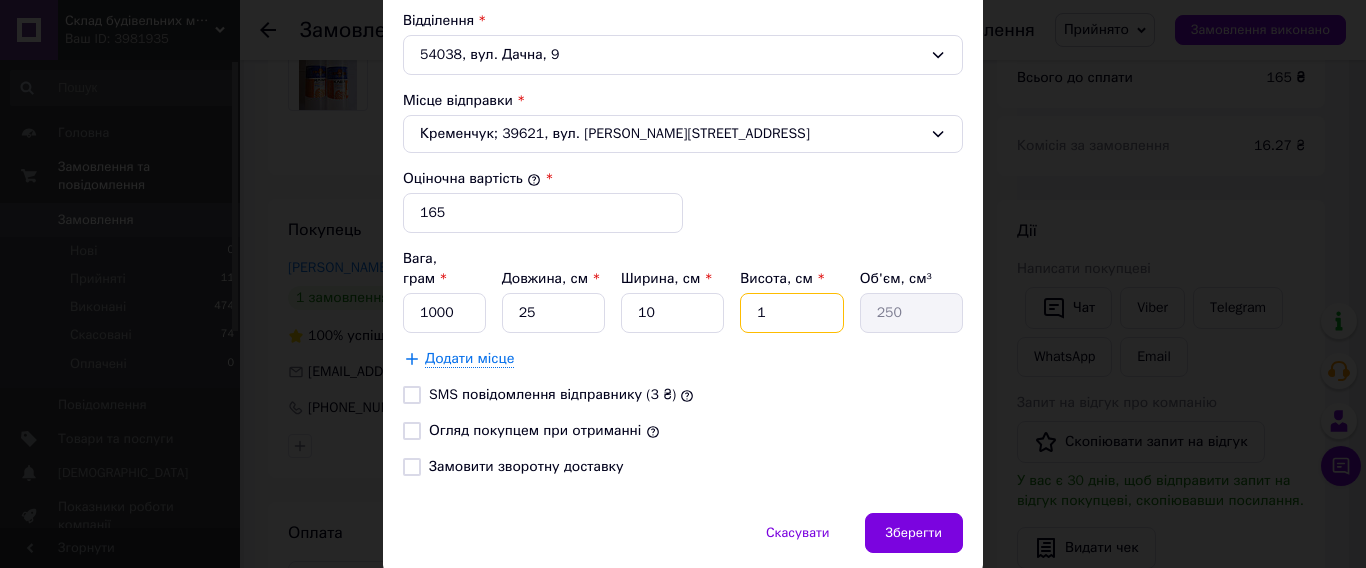 type on "10" 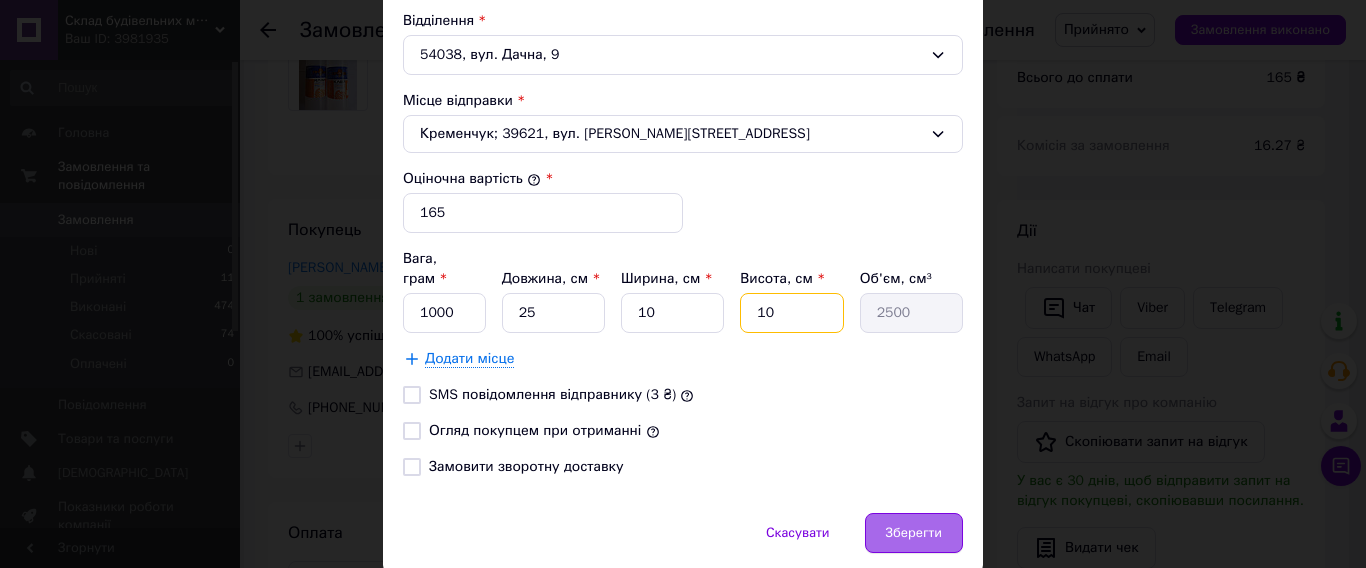 type on "10" 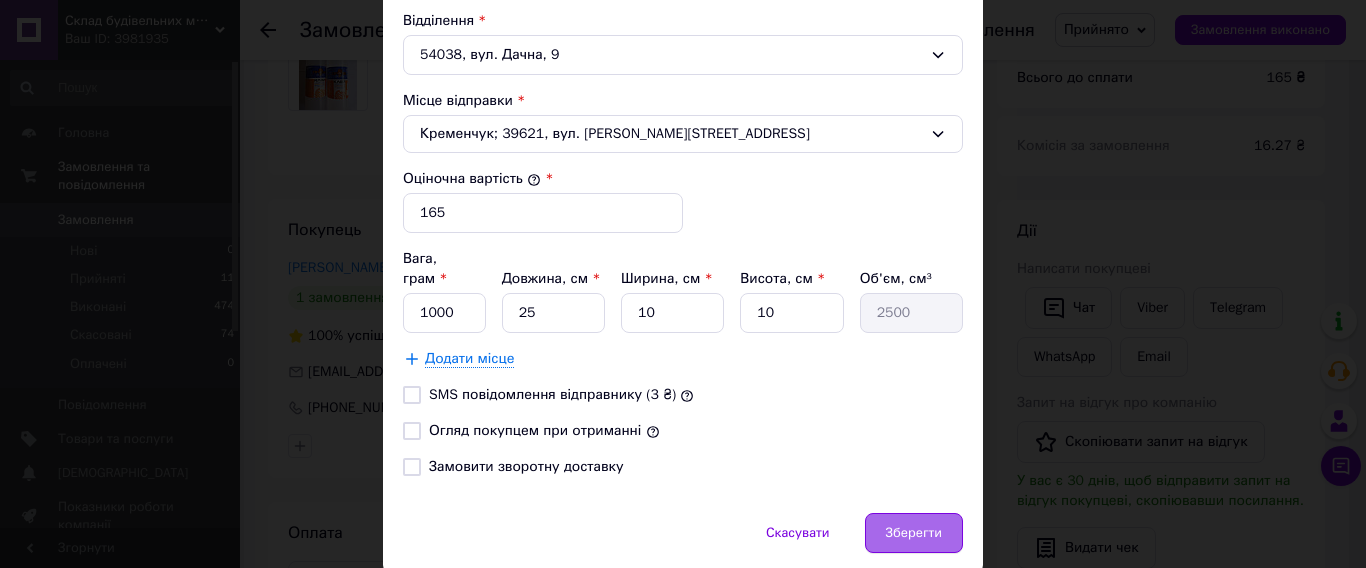click on "Зберегти" at bounding box center (914, 533) 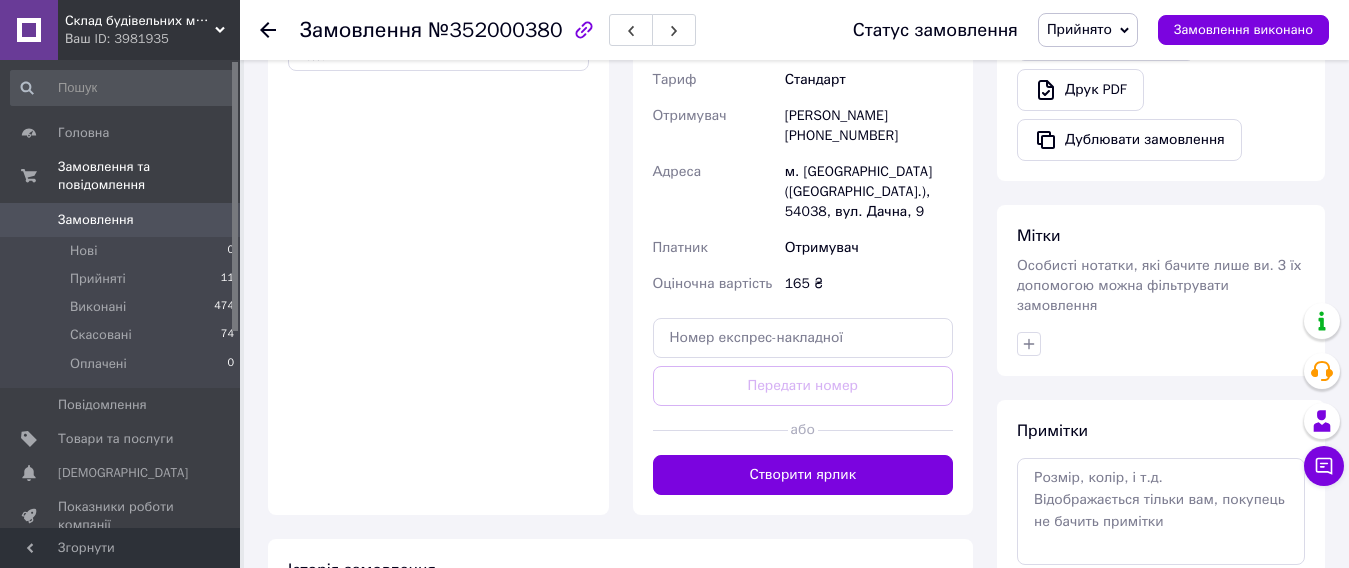 scroll, scrollTop: 800, scrollLeft: 0, axis: vertical 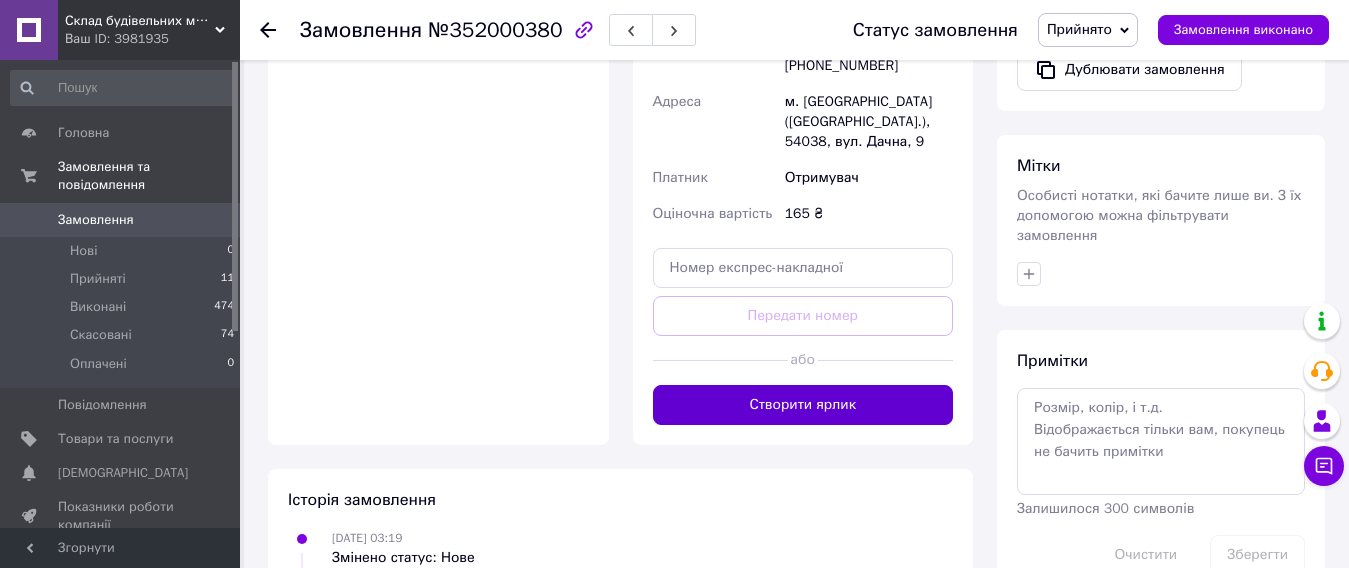 click on "Створити ярлик" at bounding box center [803, 405] 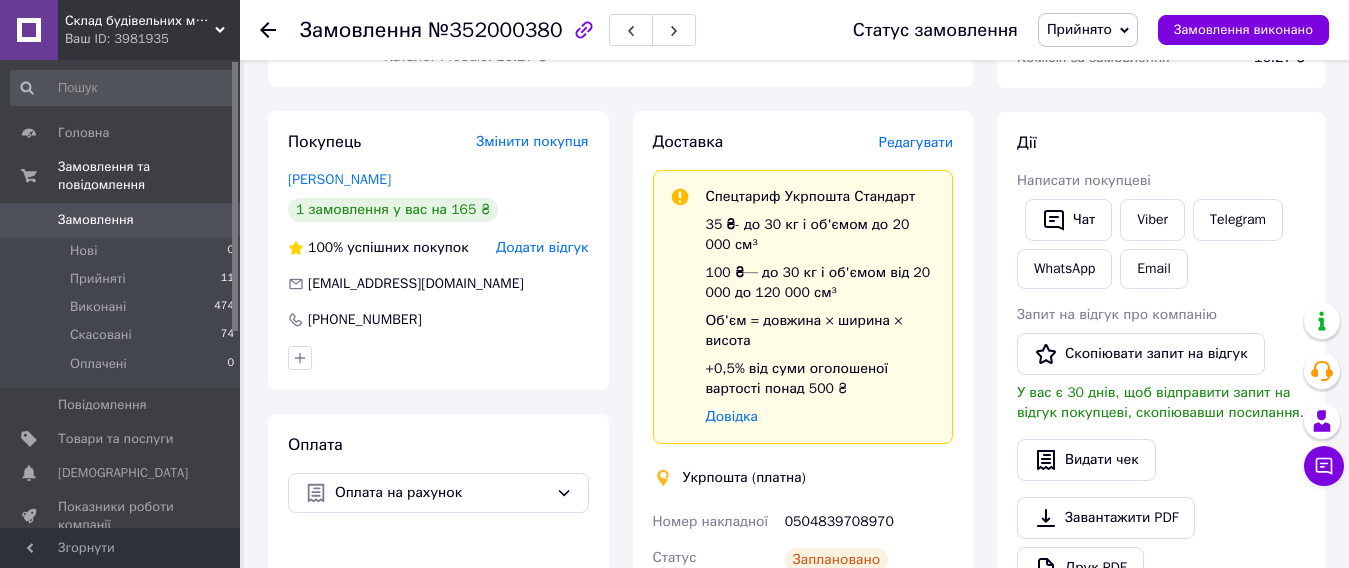 scroll, scrollTop: 400, scrollLeft: 0, axis: vertical 